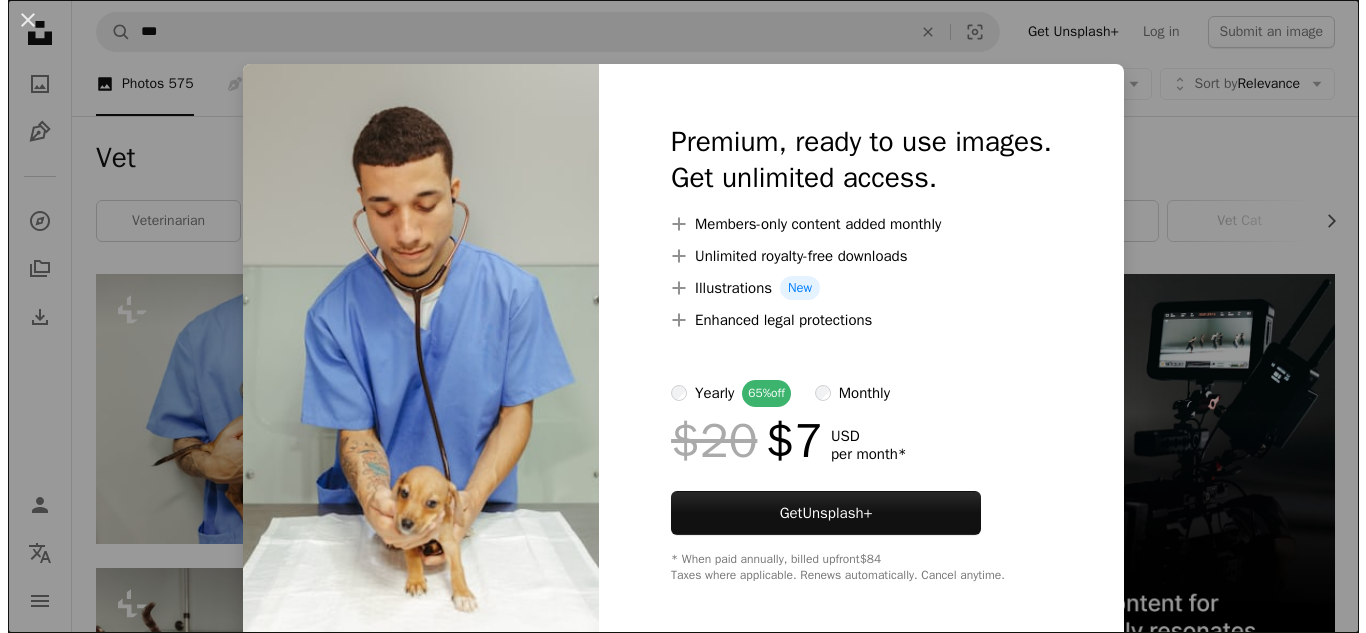 scroll, scrollTop: 1500, scrollLeft: 0, axis: vertical 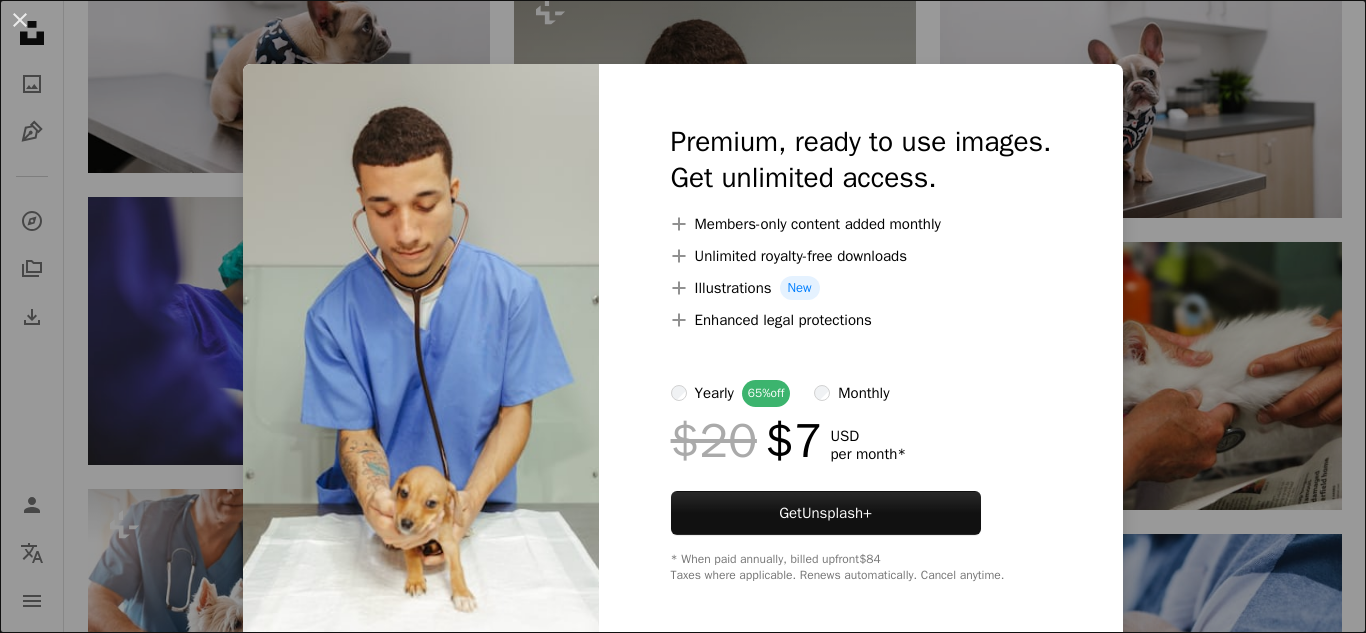 click on "An X shape Premium, ready to use images. Get unlimited access. A plus sign Members-only content added monthly A plus sign Unlimited royalty-free downloads A plus sign Illustrations  New A plus sign Enhanced legal protections yearly 65%  off monthly $20   $7 USD per month * Get  Unsplash+ * When paid annually, billed upfront  $84 Taxes where applicable. Renews automatically. Cancel anytime." at bounding box center (683, 316) 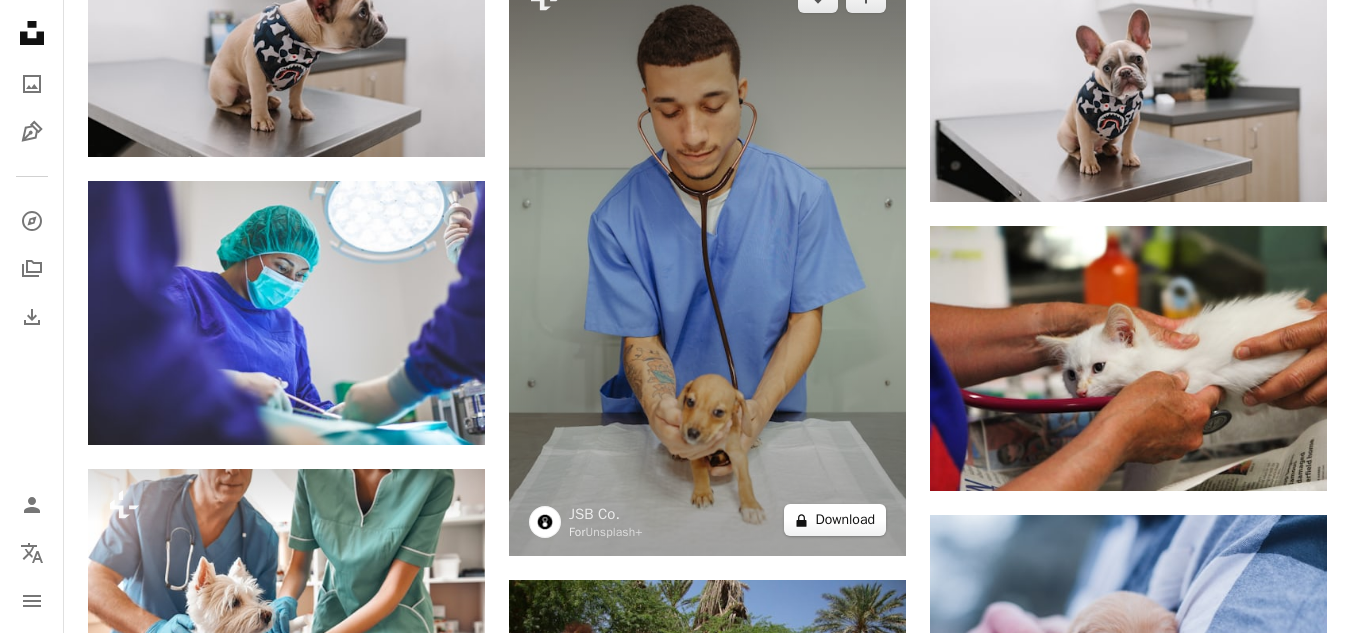 click on "A lock   Download" at bounding box center (835, 520) 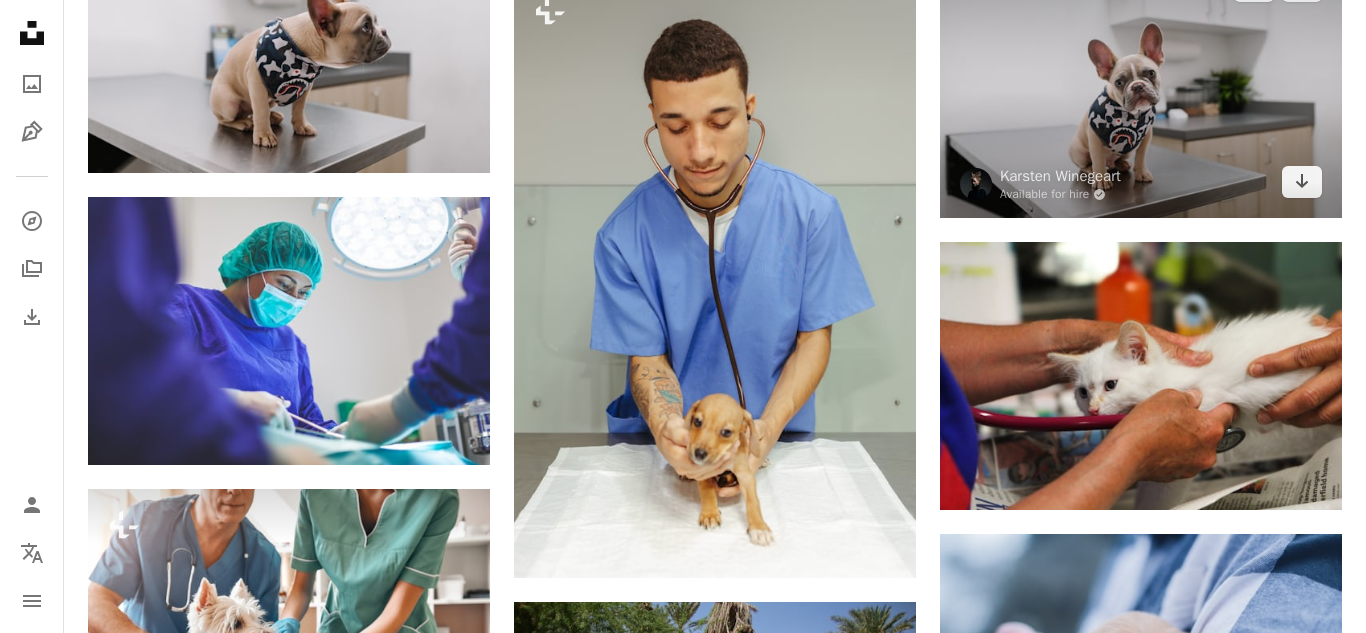 click on "An X shape Premium, ready to use images. Get unlimited access. A plus sign Members-only content added monthly A plus sign Unlimited royalty-free downloads A plus sign Illustrations  New A plus sign Enhanced legal protections yearly 65%  off monthly $20   $7 USD per month * Get  Unsplash+ * When paid annually, billed upfront  $84 Taxes where applicable. Renews automatically. Cancel anytime." at bounding box center (683, 2875) 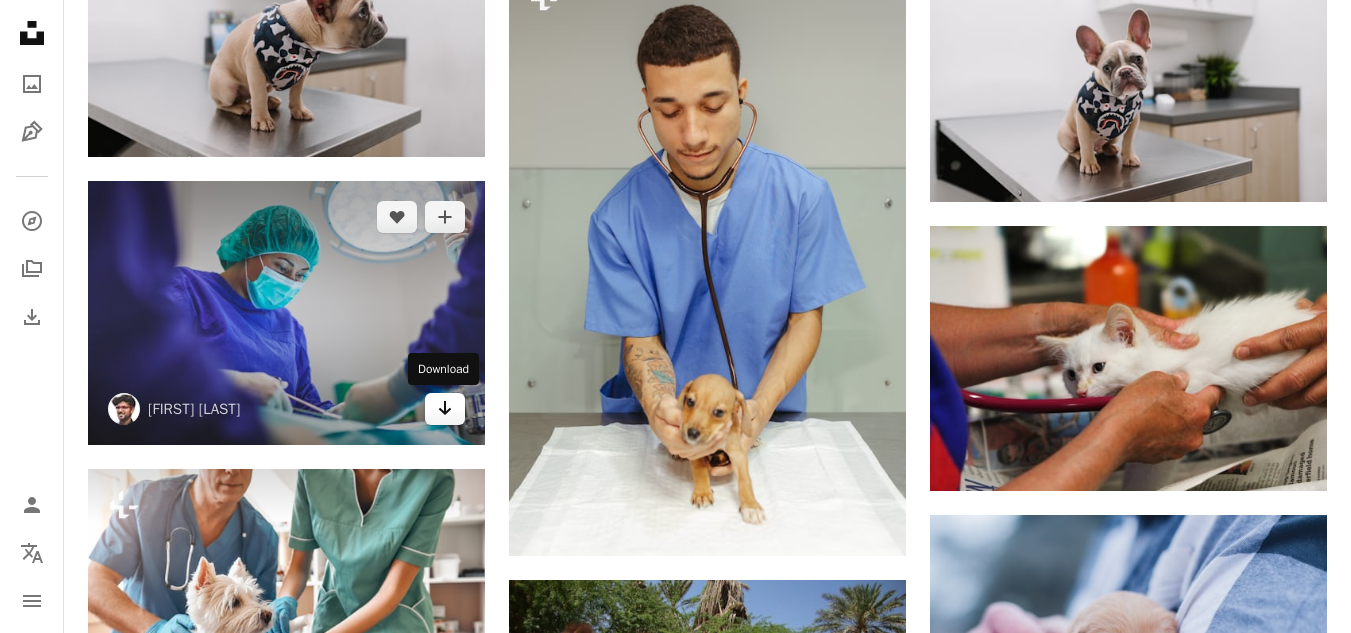 click on "Arrow pointing down" at bounding box center (445, 409) 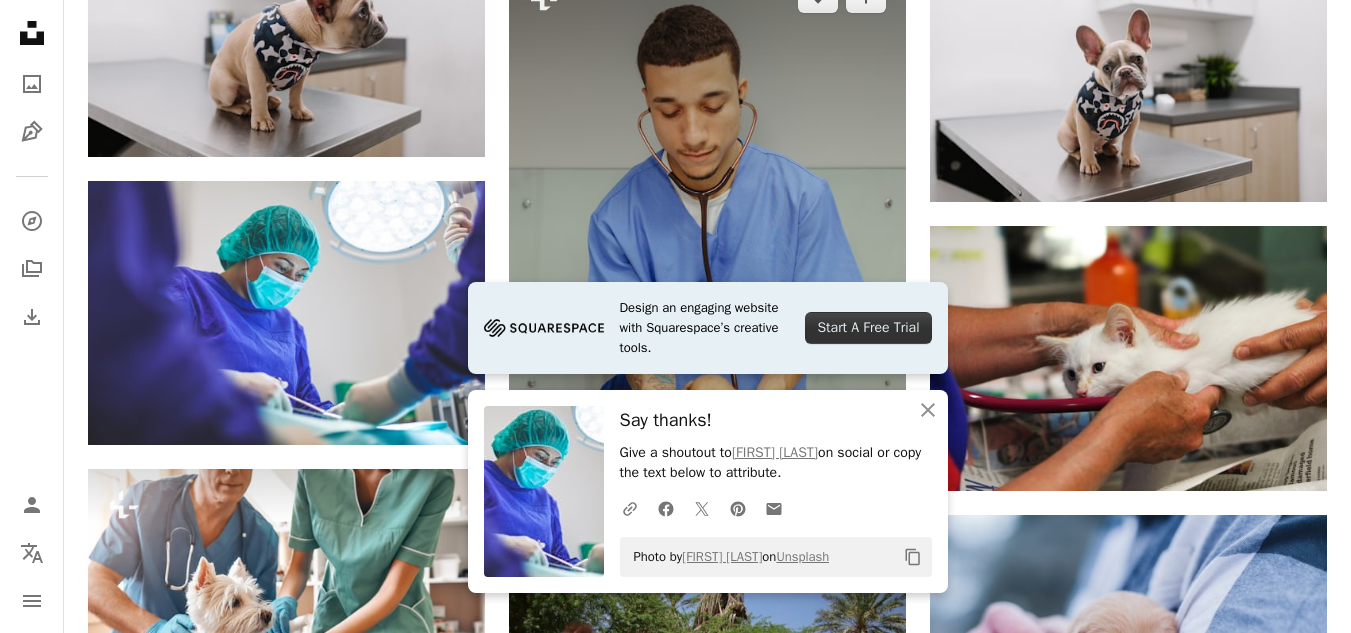 click at bounding box center [707, 259] 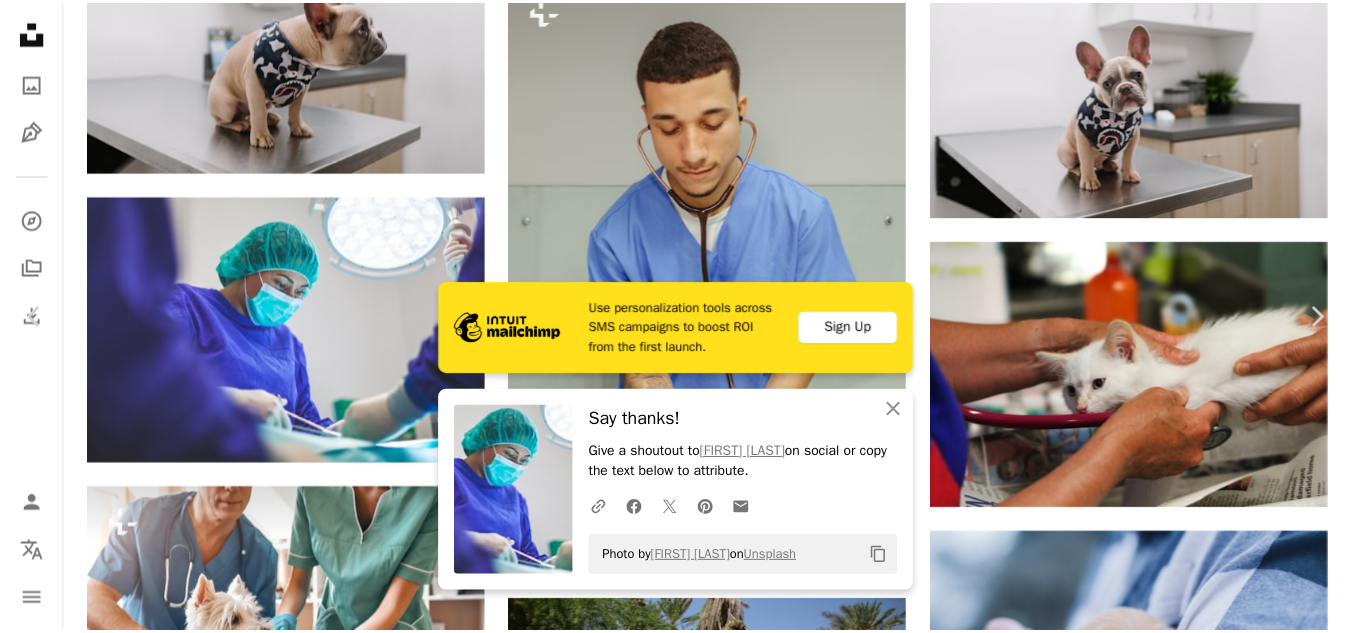 scroll, scrollTop: 200, scrollLeft: 0, axis: vertical 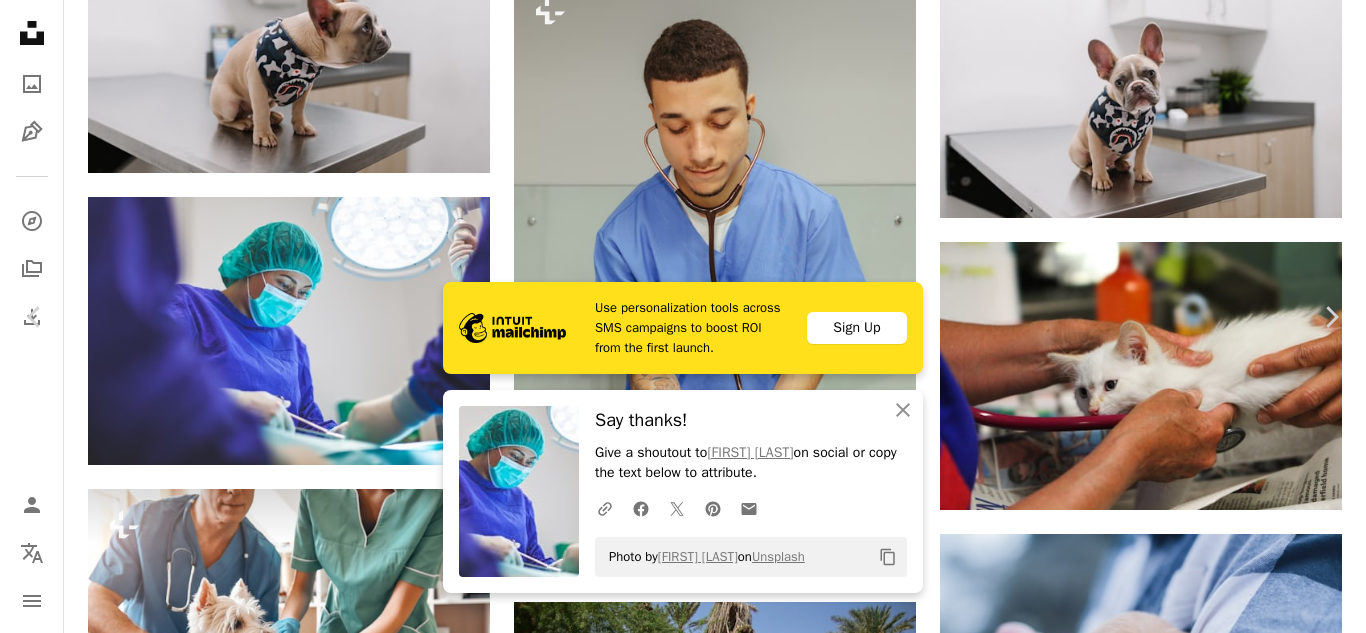 click on "An X shape" at bounding box center (20, 20) 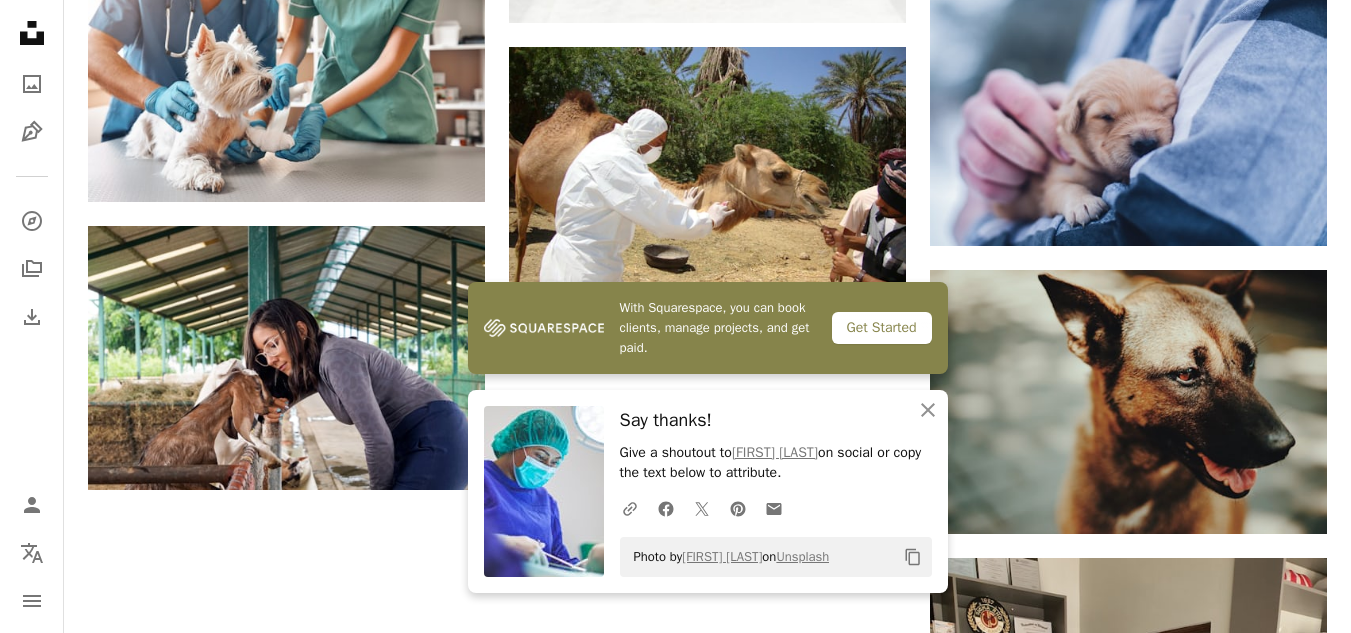 scroll, scrollTop: 2100, scrollLeft: 0, axis: vertical 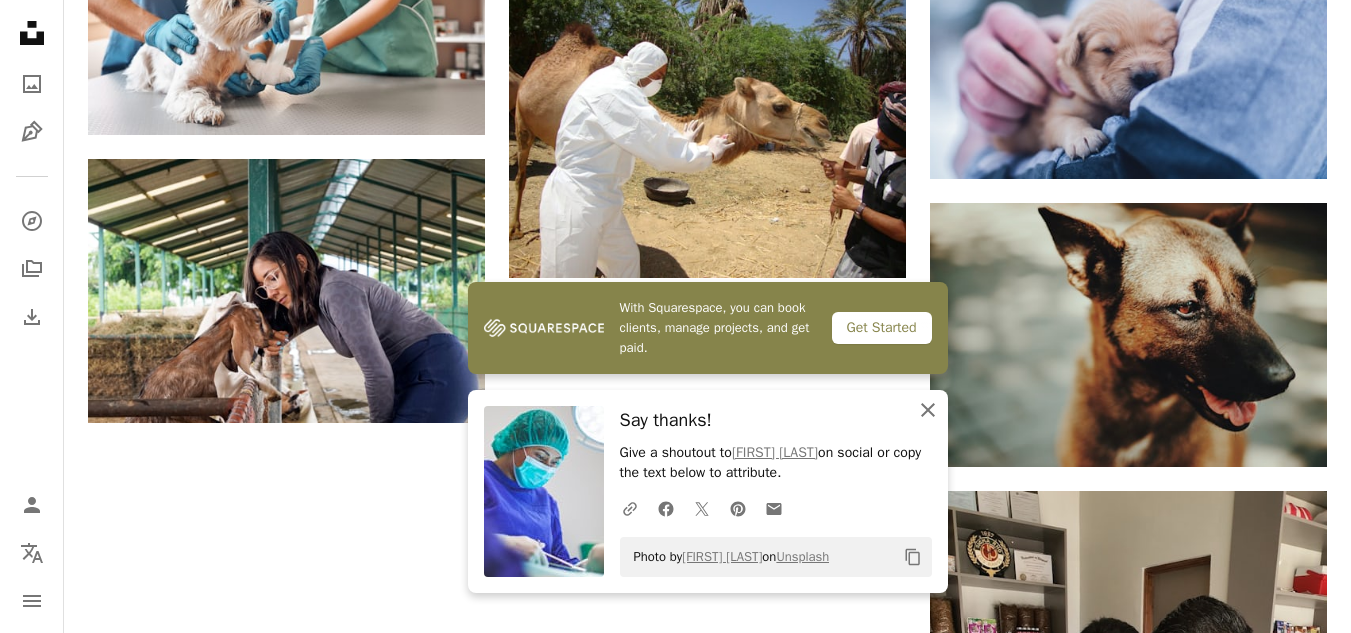 click 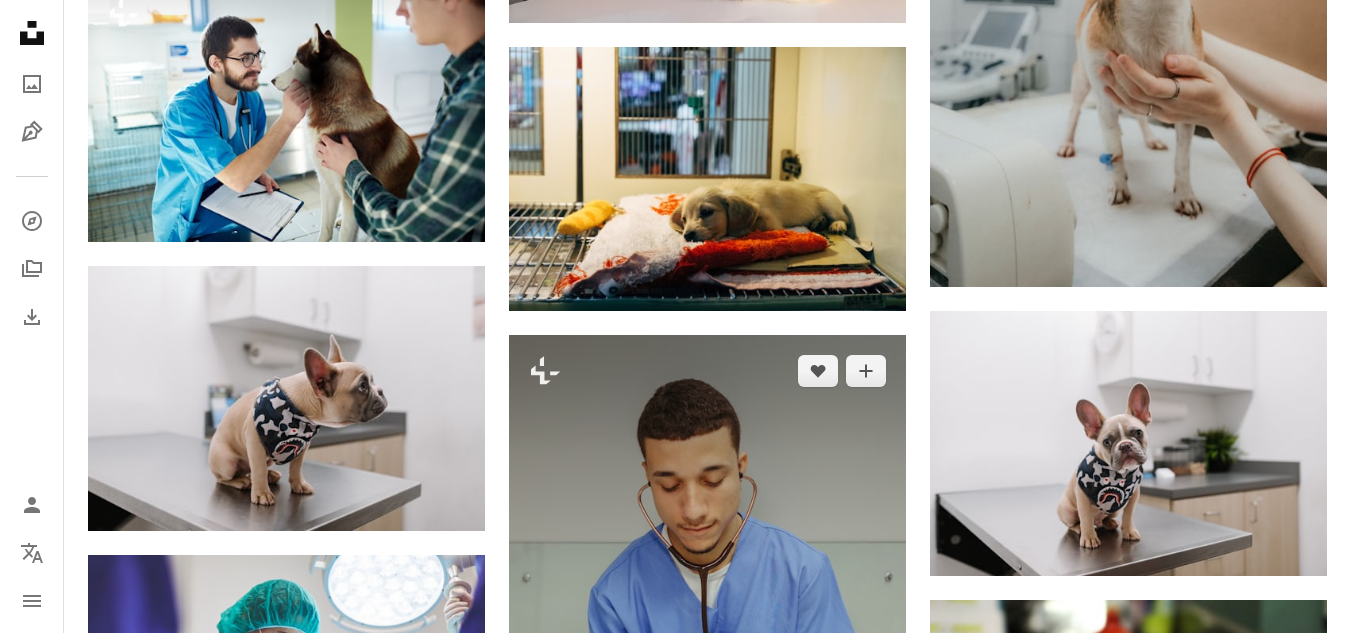 scroll, scrollTop: 1200, scrollLeft: 0, axis: vertical 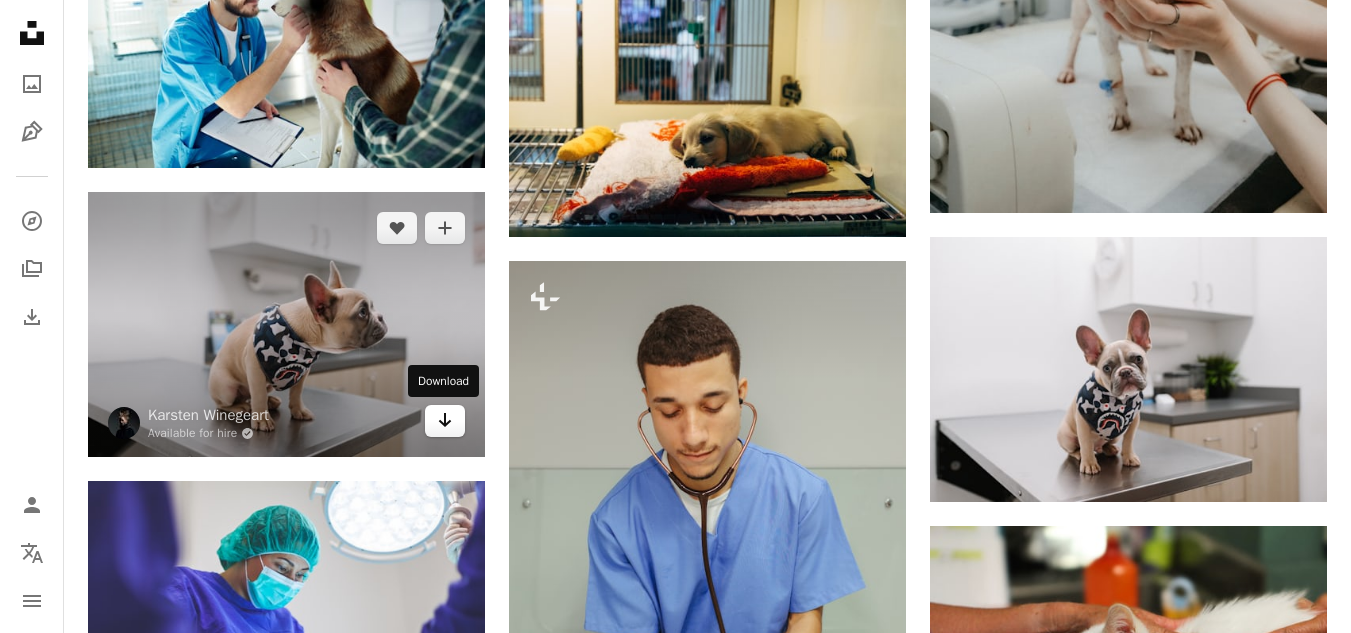 click 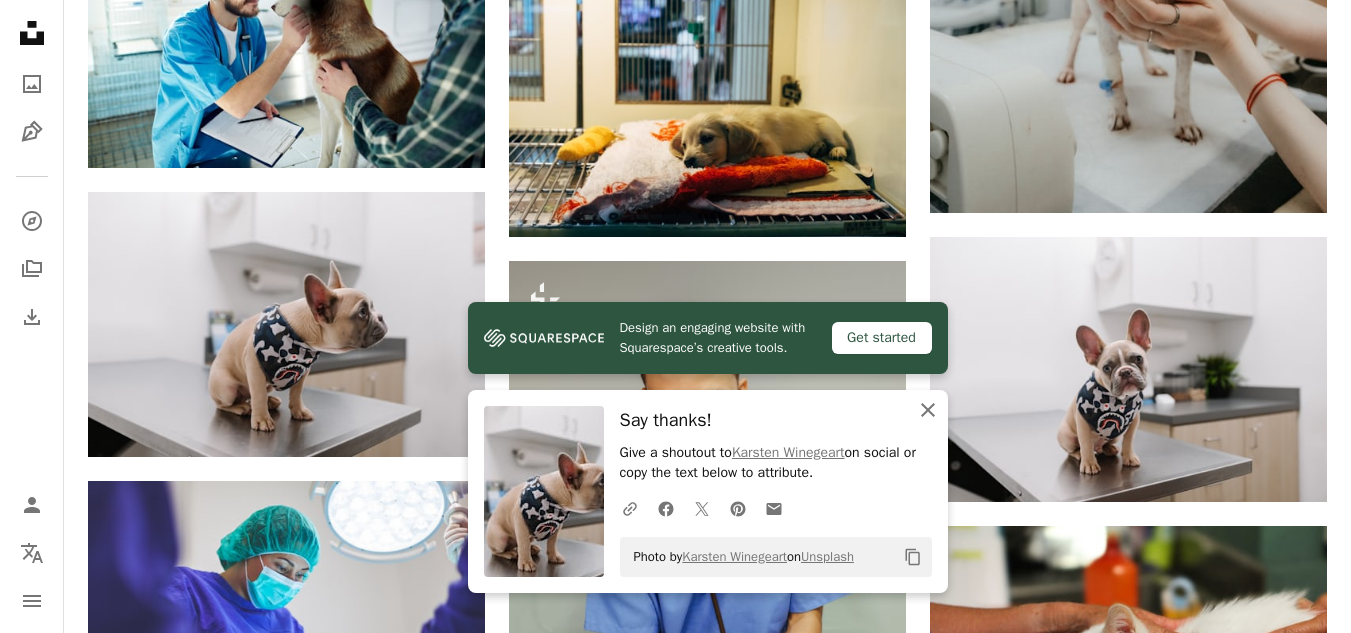 click on "An X shape" 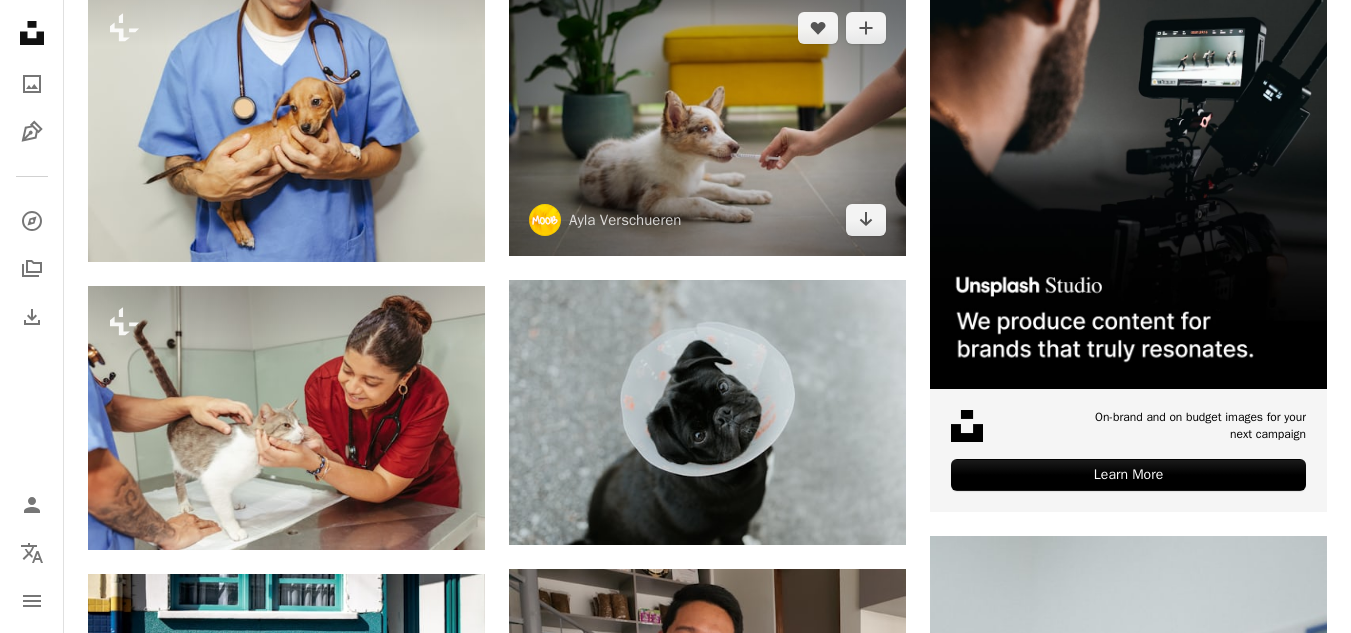 scroll, scrollTop: 300, scrollLeft: 0, axis: vertical 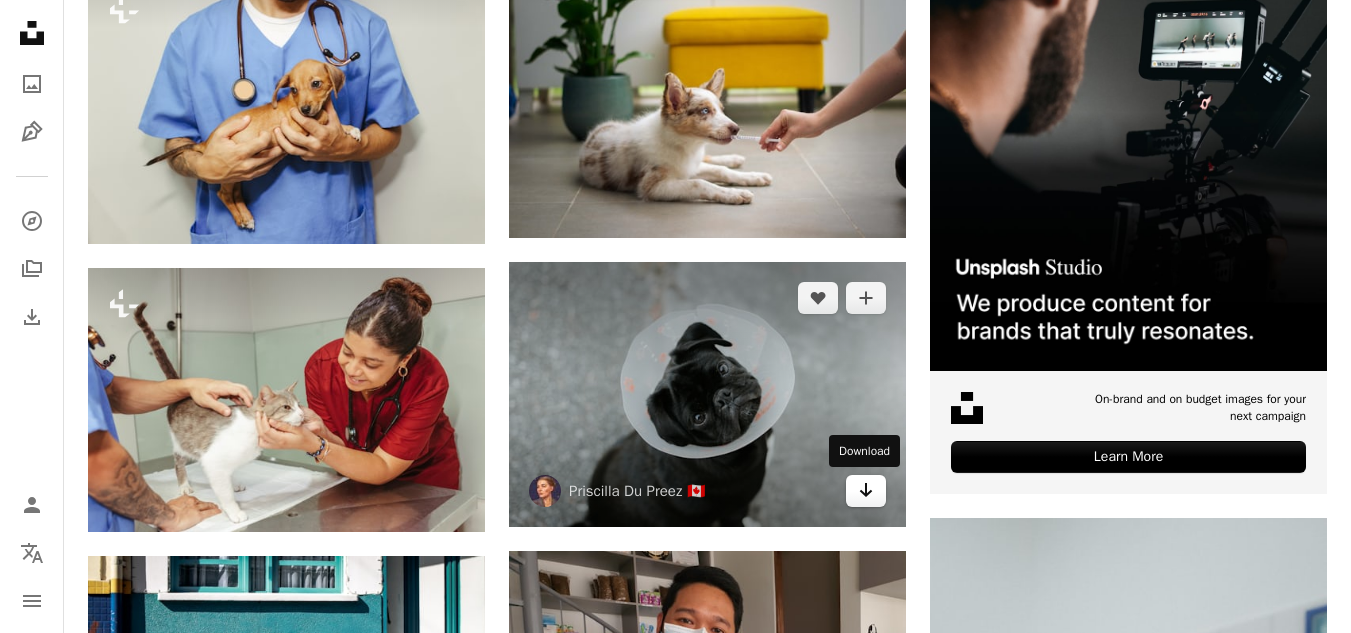 click 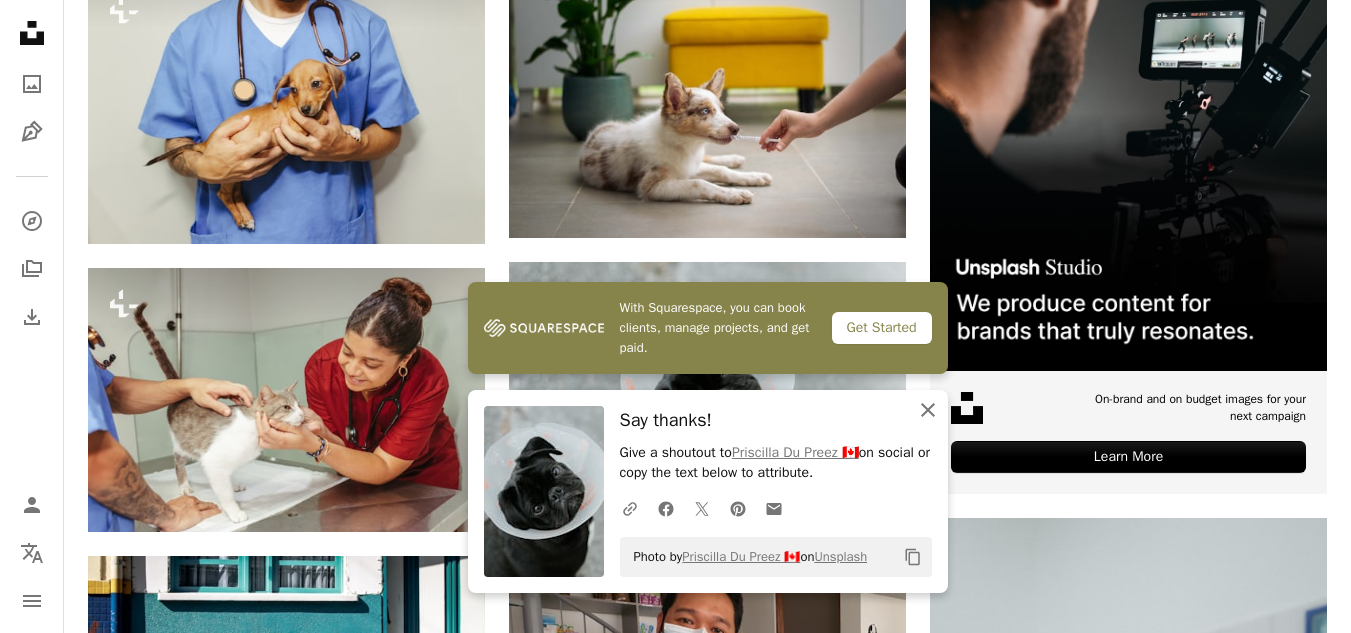 click on "An X shape" 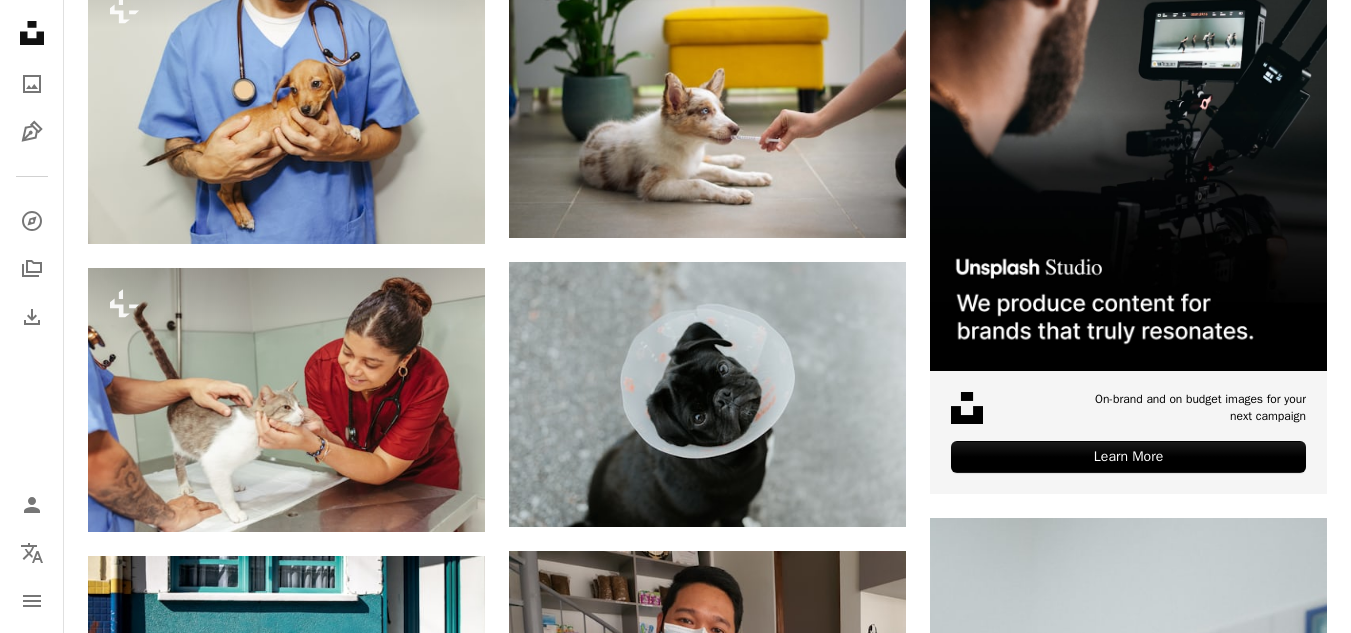 scroll, scrollTop: 0, scrollLeft: 0, axis: both 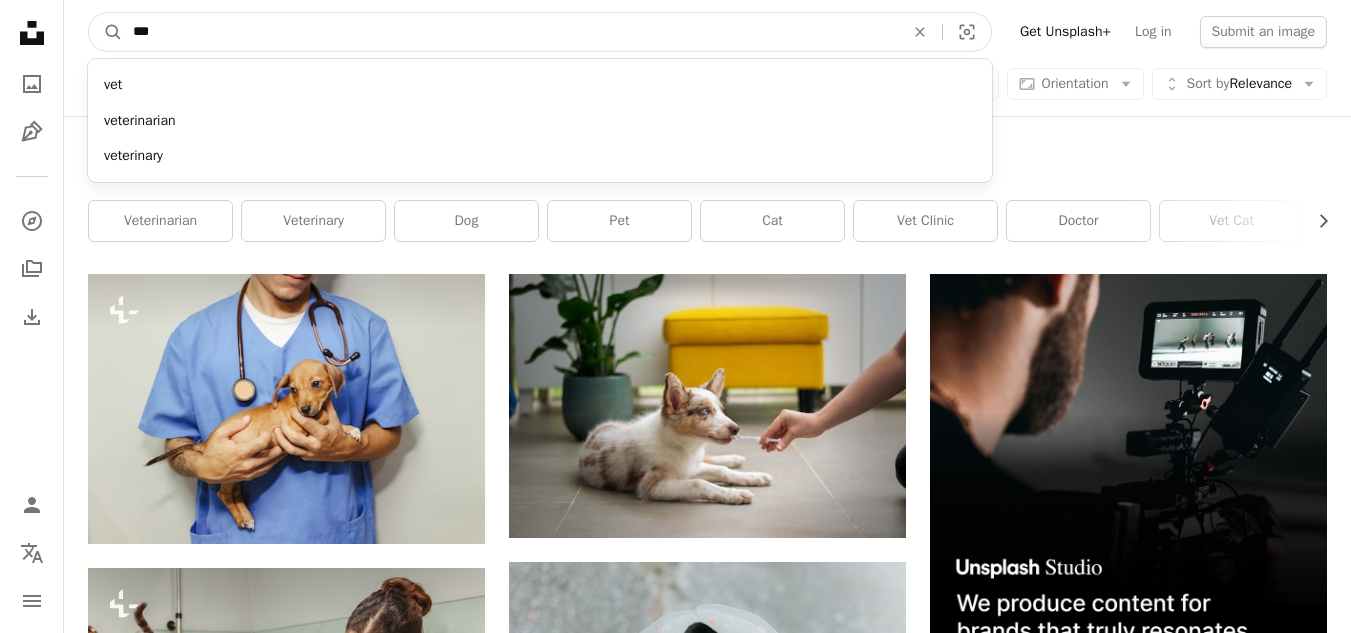 drag, startPoint x: 178, startPoint y: 30, endPoint x: 31, endPoint y: 20, distance: 147.33974 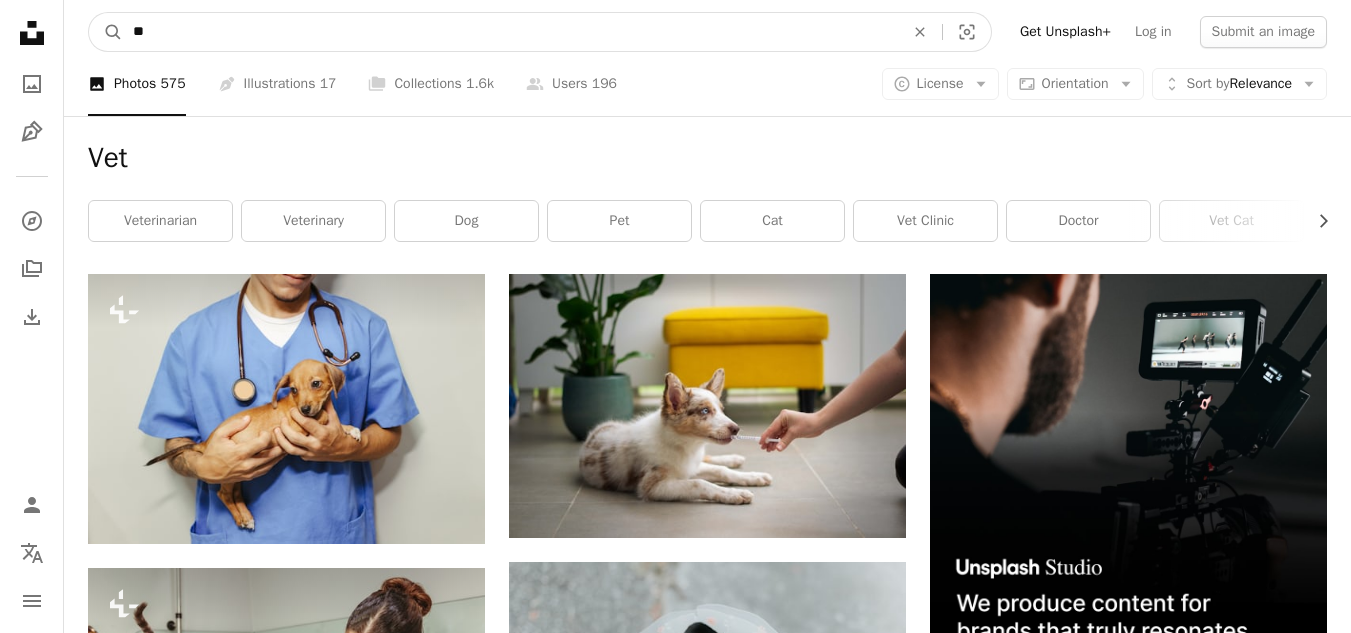 type on "*" 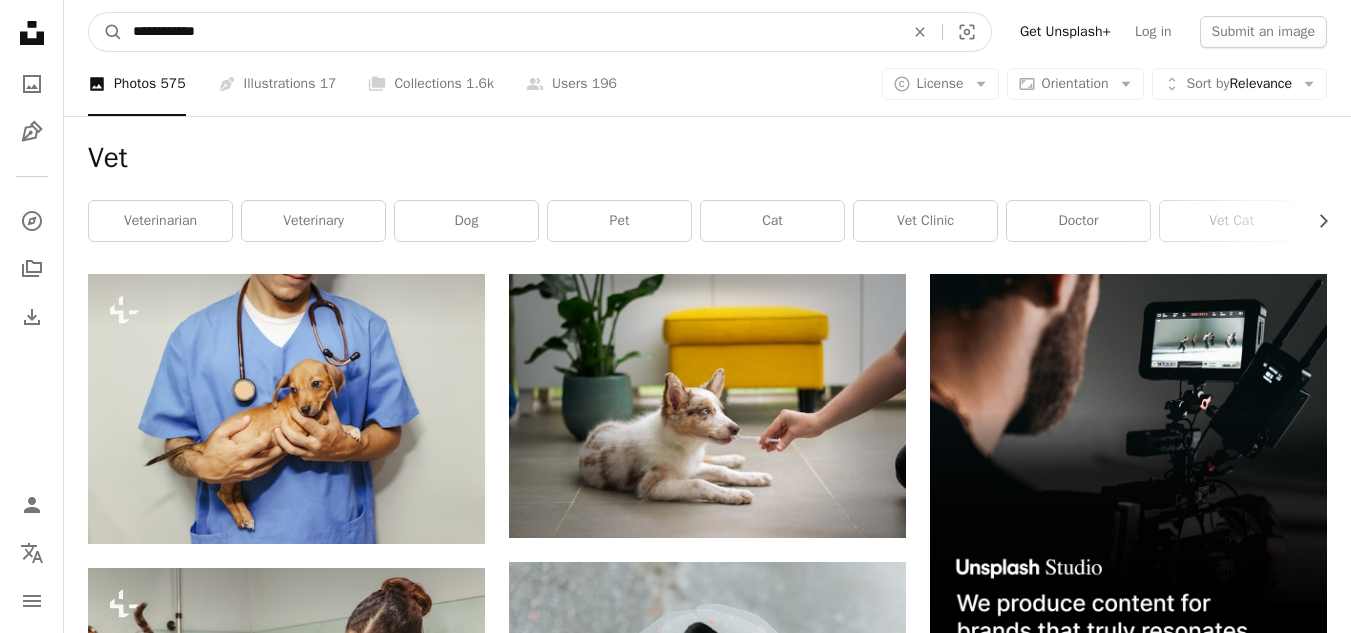 type on "**********" 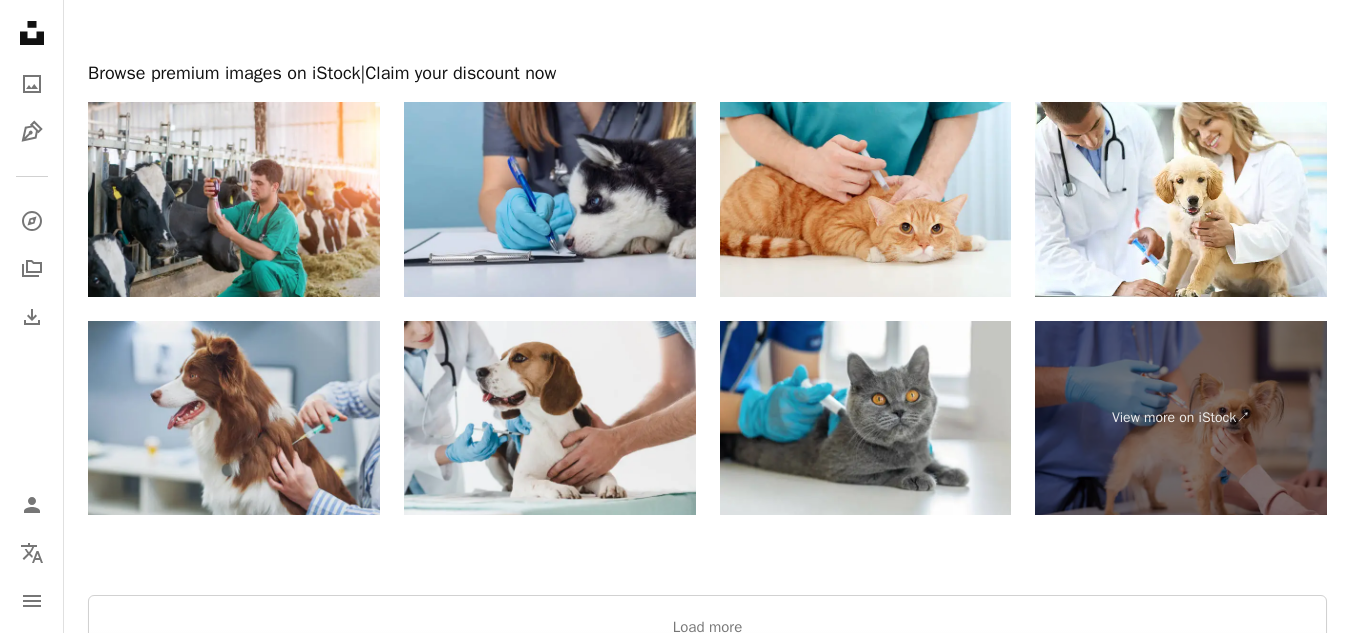scroll, scrollTop: 3323, scrollLeft: 0, axis: vertical 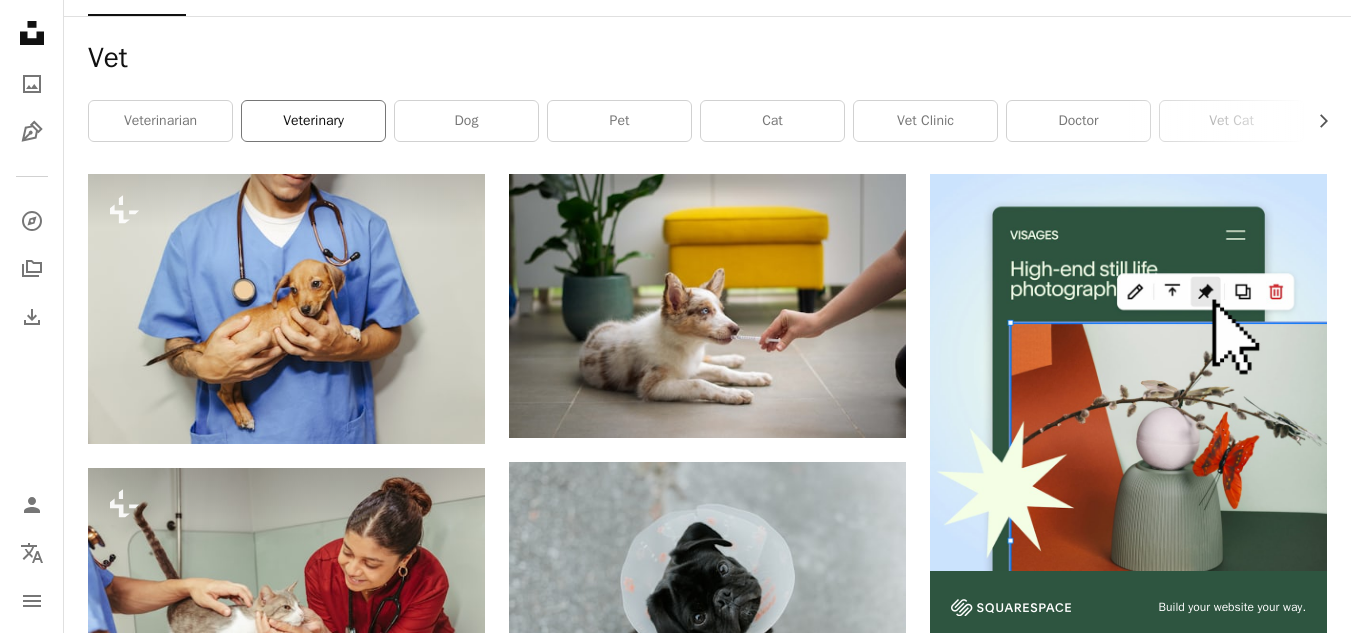 click on "veterinary" at bounding box center [313, 121] 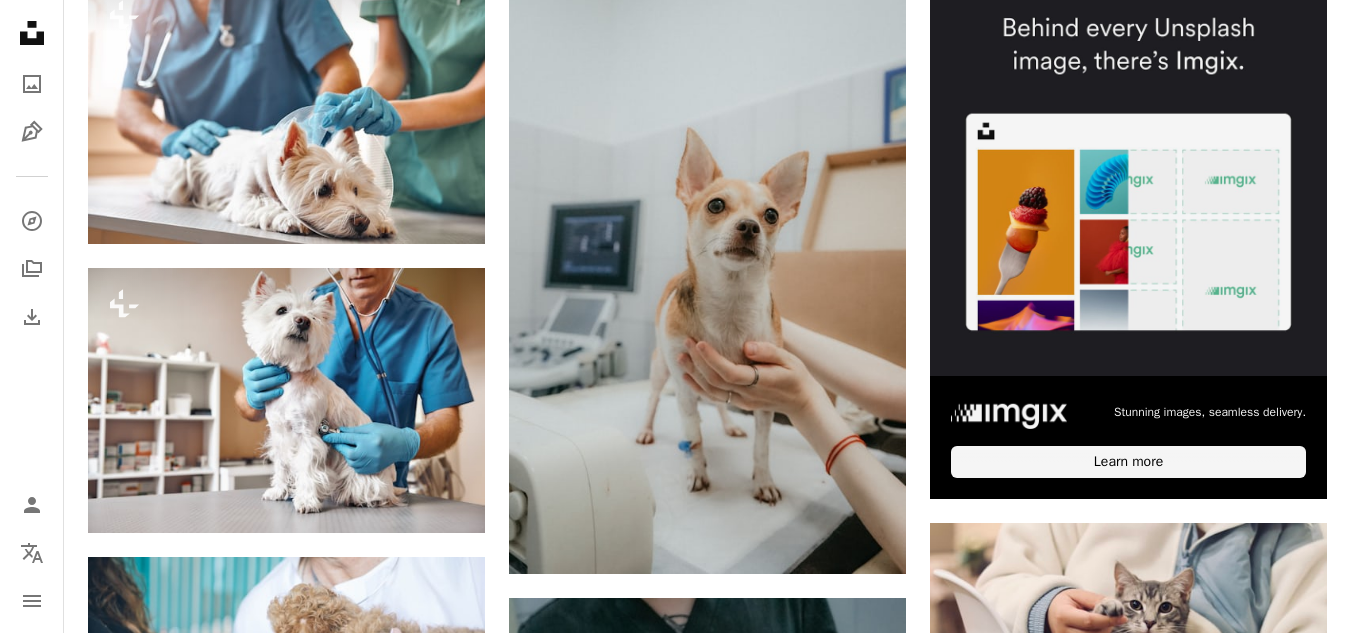 scroll, scrollTop: 300, scrollLeft: 0, axis: vertical 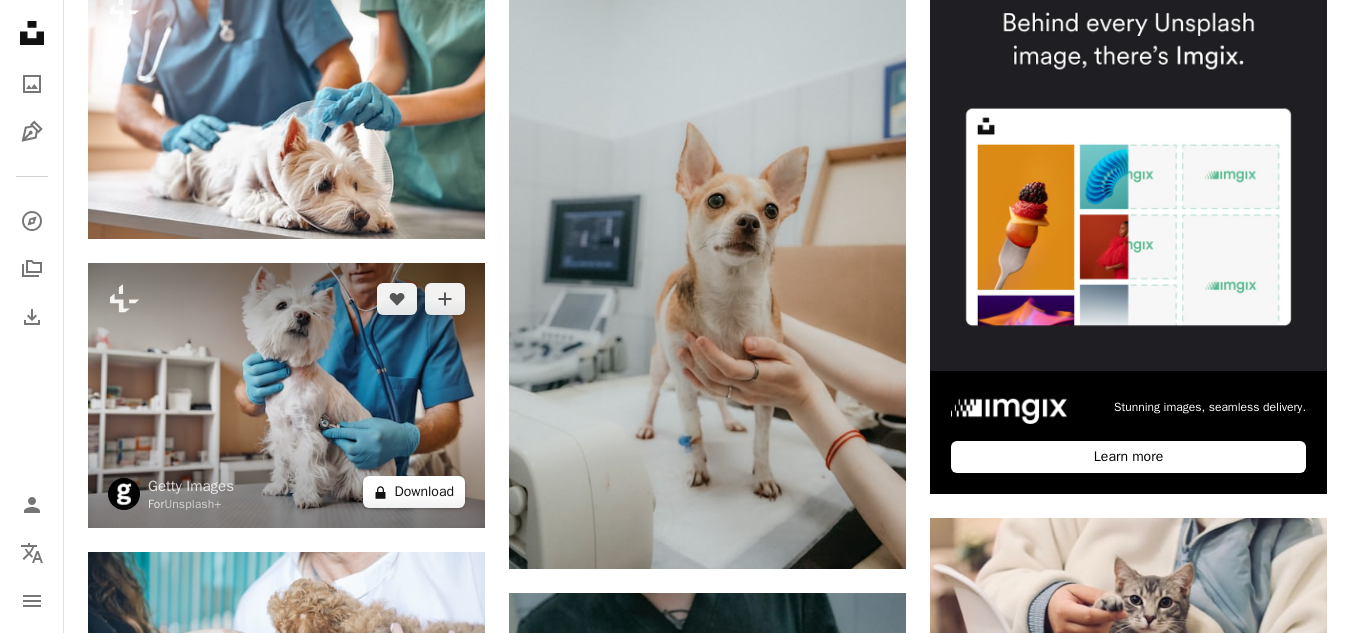 click on "A lock   Download" at bounding box center (414, 492) 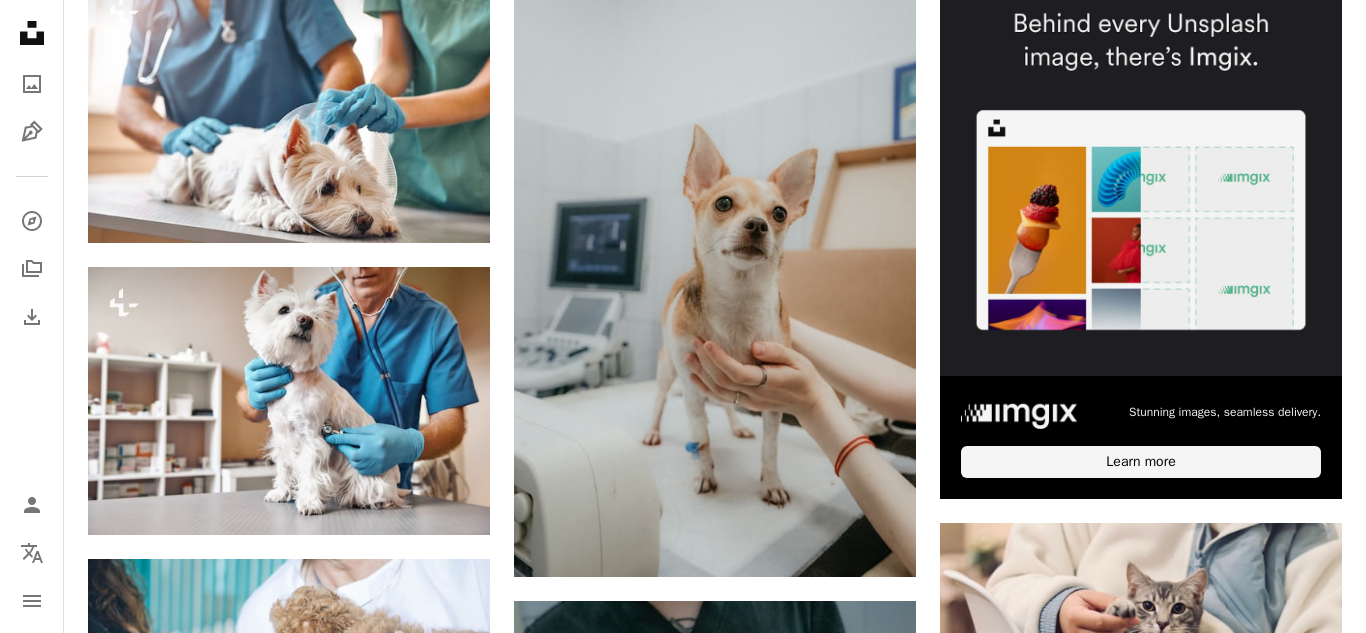 click on "An X shape Premium, ready to use images. Get unlimited access. A plus sign Members-only content added monthly A plus sign Unlimited royalty-free downloads A plus sign Illustrations  New A plus sign Enhanced legal protections yearly 65%  off monthly $20   $7 USD per month * Get  Unsplash+ * When paid annually, billed upfront  $84 Taxes where applicable. Renews automatically. Cancel anytime." at bounding box center (683, 4099) 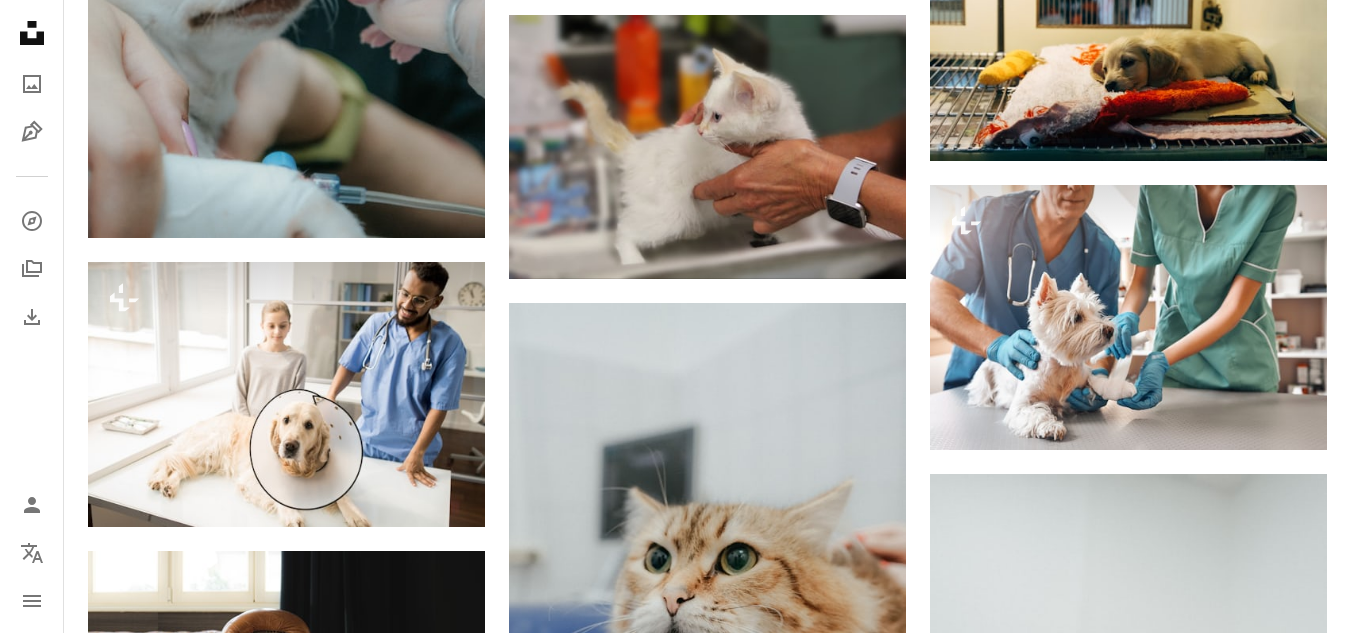 scroll, scrollTop: 1600, scrollLeft: 0, axis: vertical 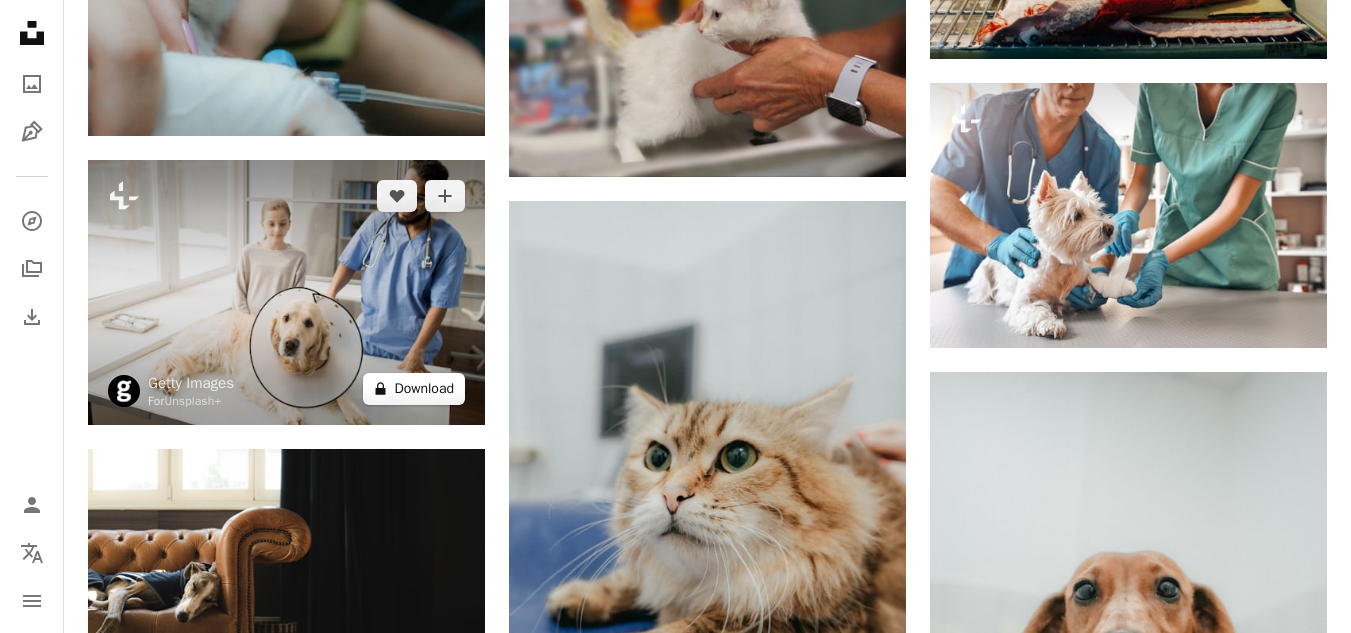 click on "A lock   Download" at bounding box center [414, 389] 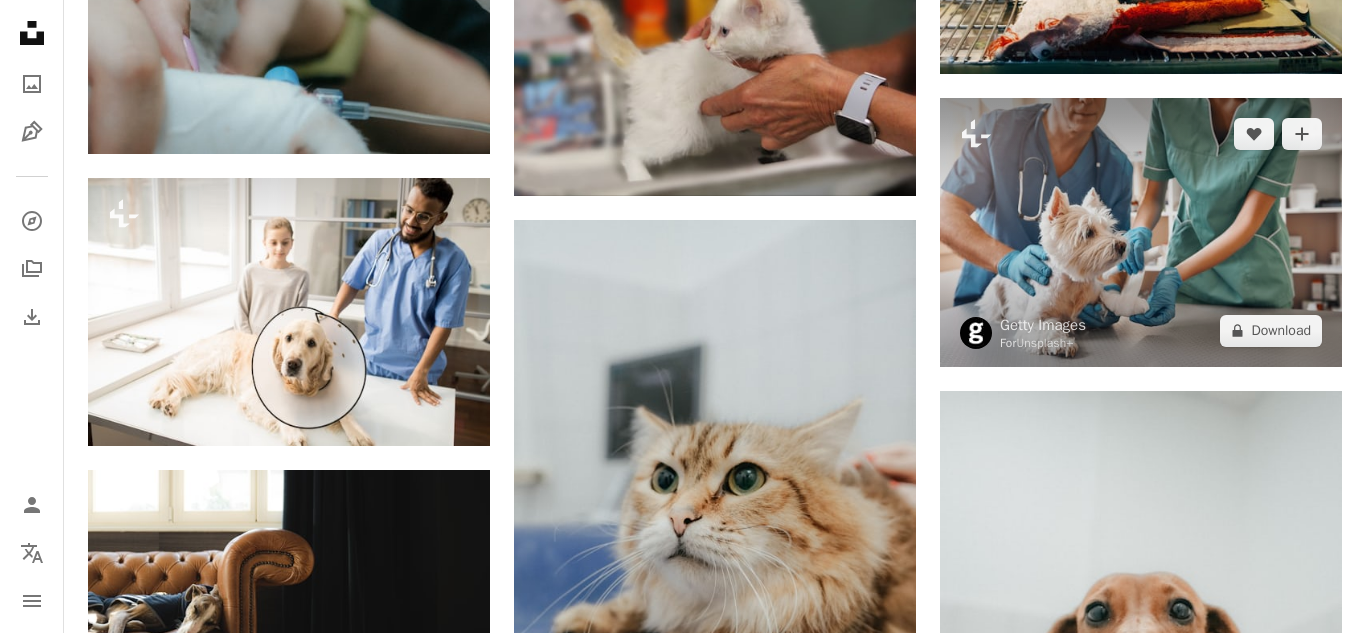 click on "An X shape Premium, ready to use images. Get unlimited access. A plus sign Members-only content added monthly A plus sign Unlimited royalty-free downloads A plus sign Illustrations  New A plus sign Enhanced legal protections yearly 65%  off monthly $20   $7 USD per month * Get  Unsplash+ * When paid annually, billed upfront  $84 Taxes where applicable. Renews automatically. Cancel anytime." at bounding box center [683, 2798] 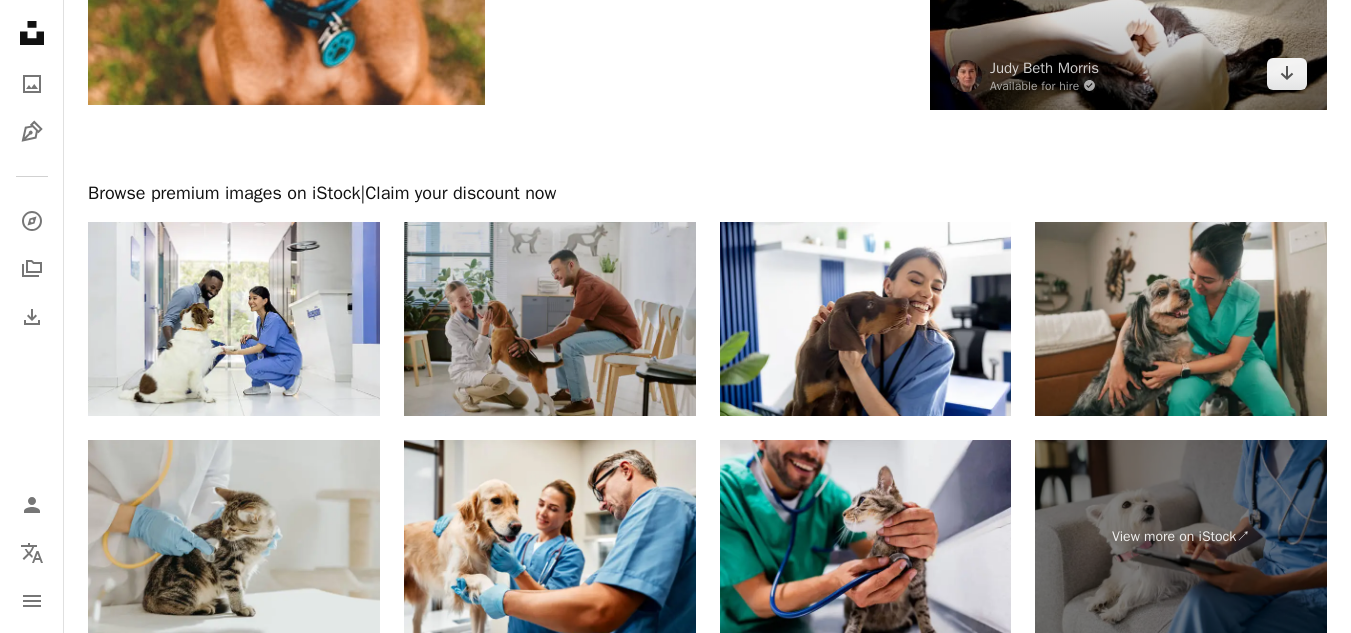 scroll, scrollTop: 3300, scrollLeft: 0, axis: vertical 